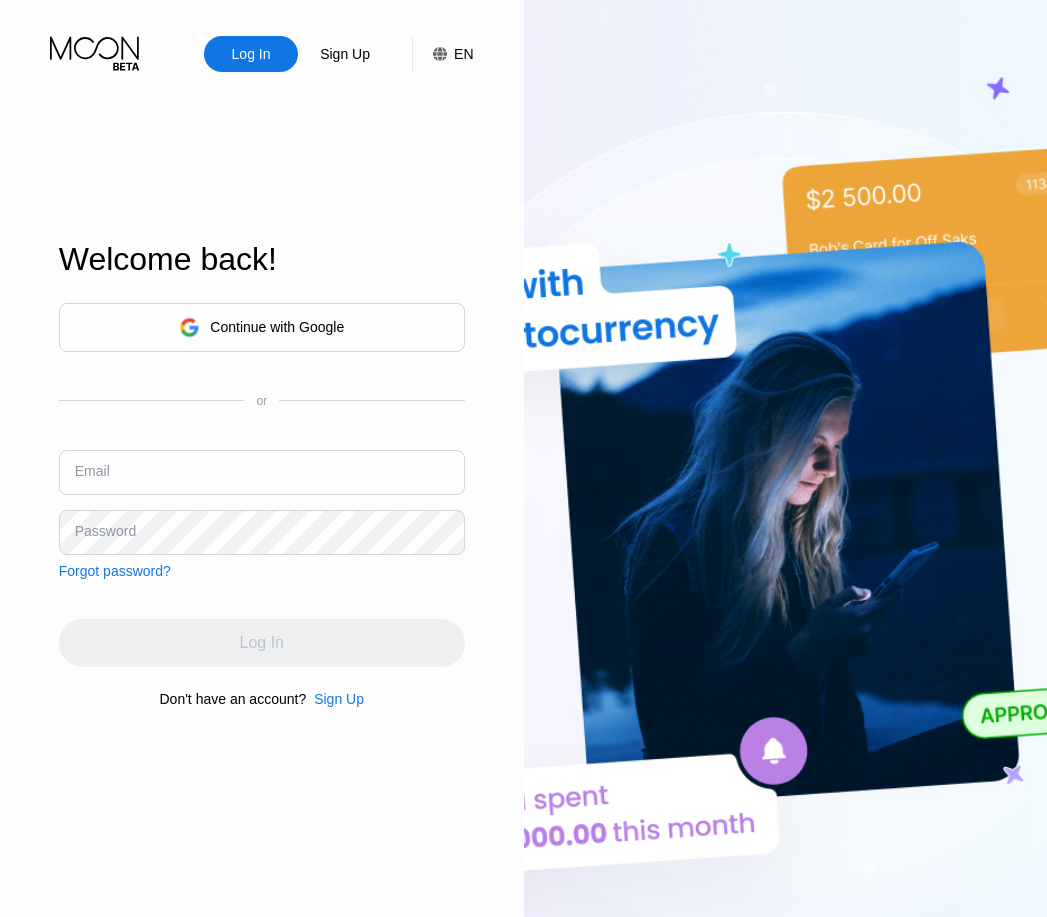 scroll, scrollTop: 0, scrollLeft: 0, axis: both 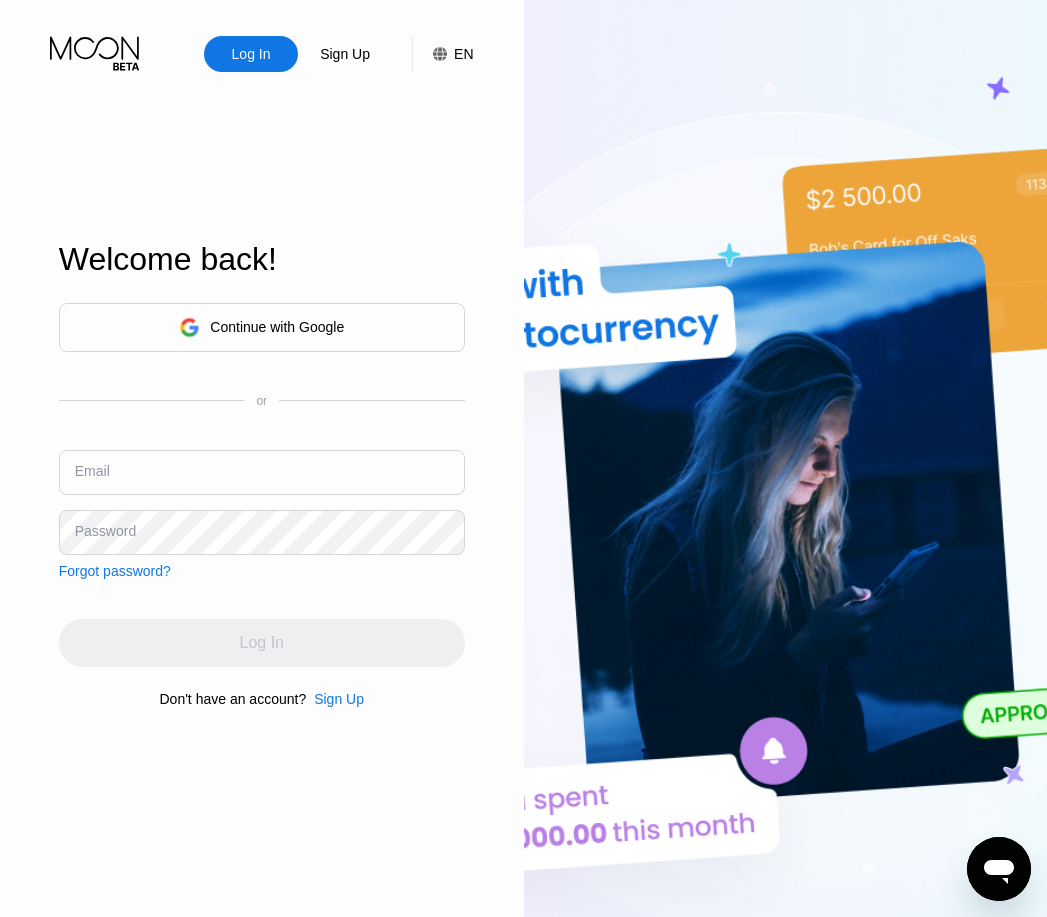 click on "Continue with Google" at bounding box center (261, 327) 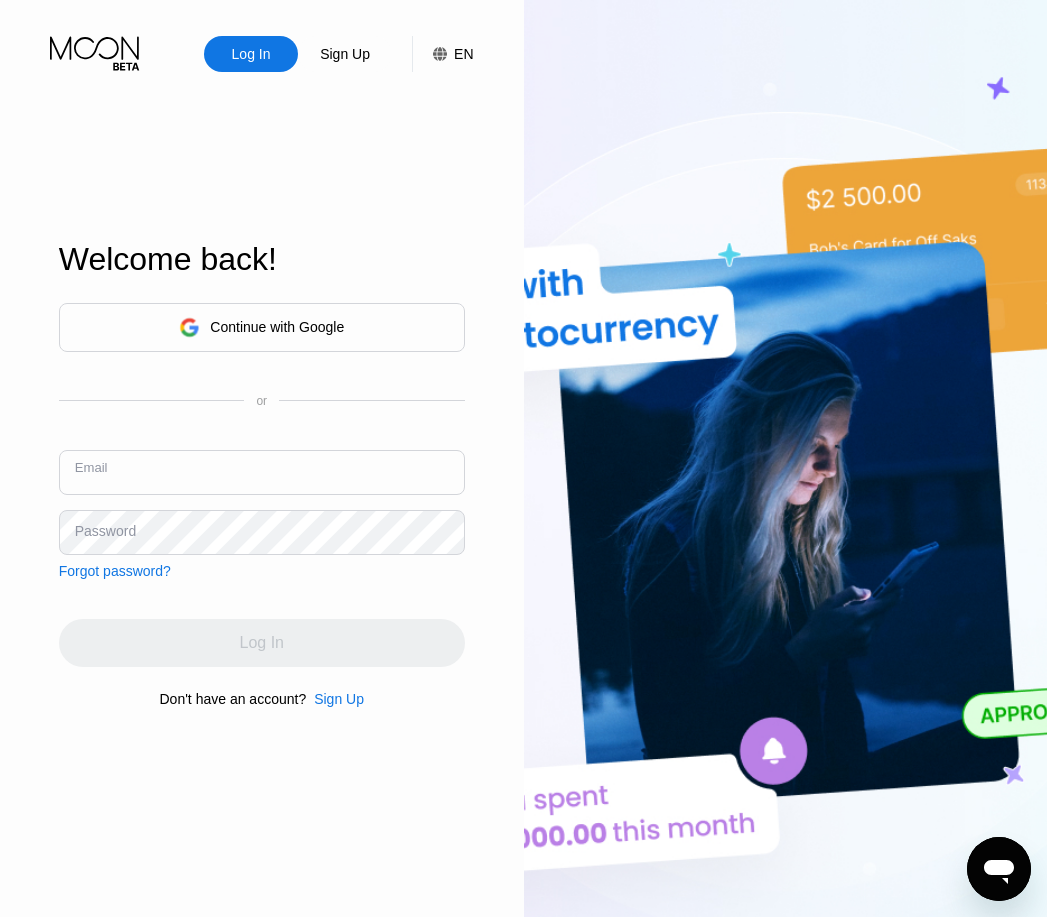click at bounding box center (262, 472) 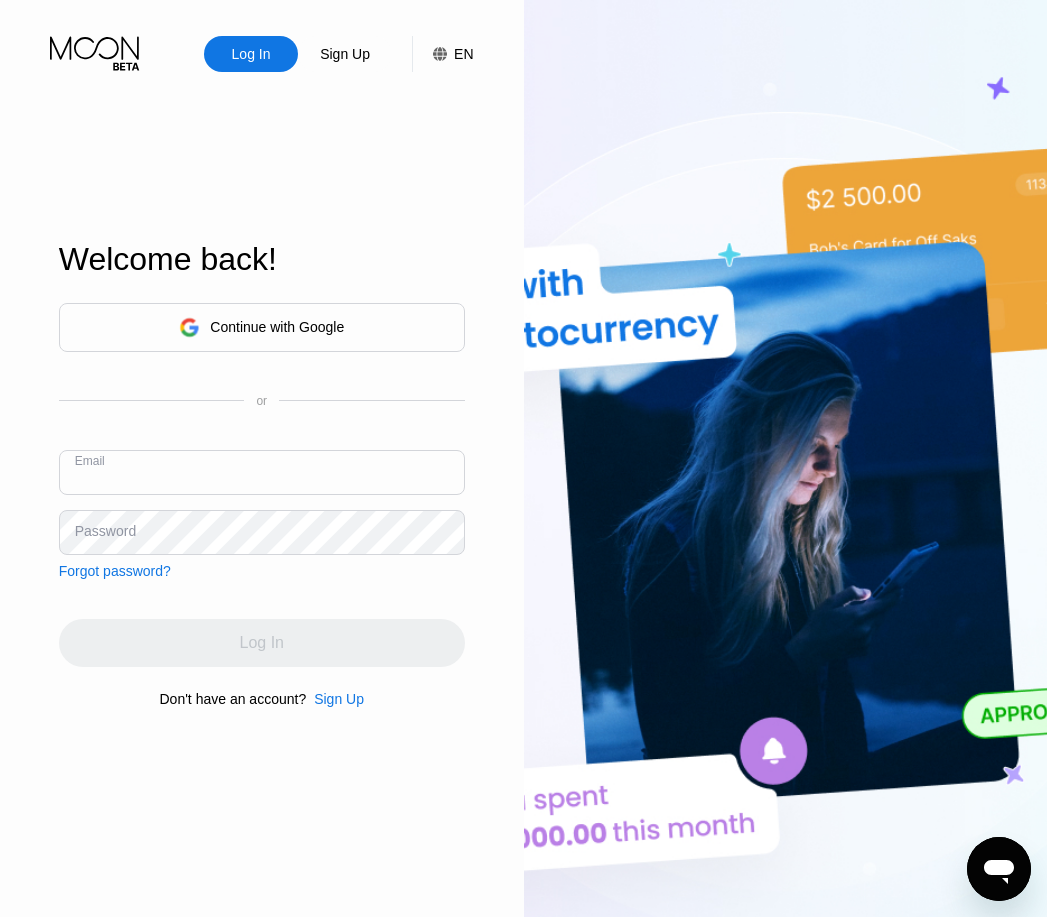 paste on "[EMAIL]" 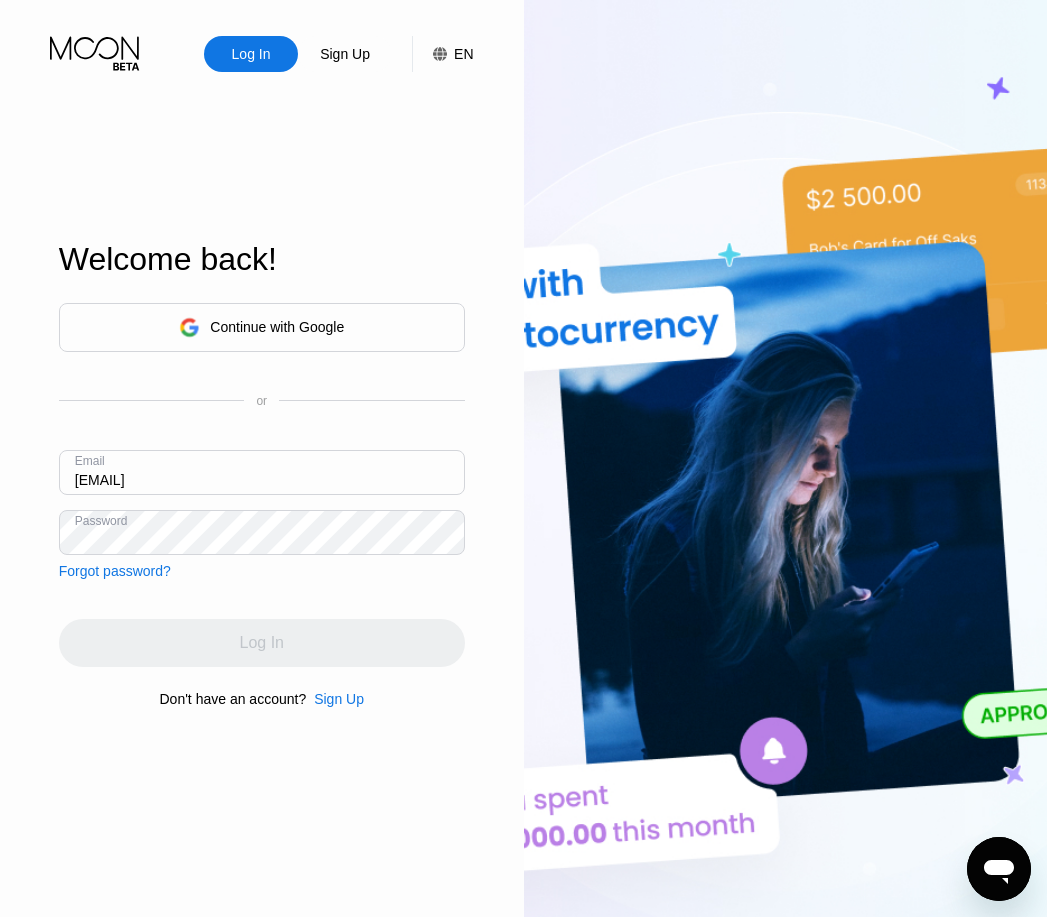 click on "[EMAIL]" at bounding box center (262, 472) 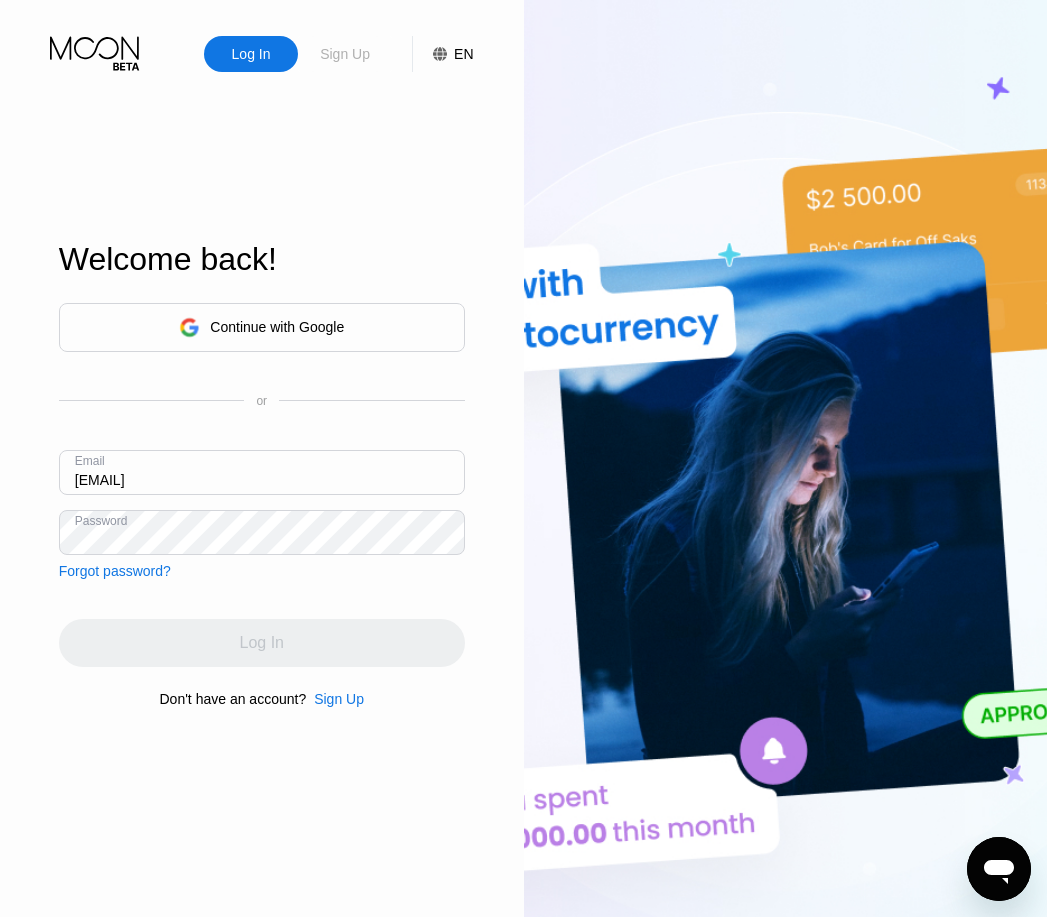 click on "Sign Up" at bounding box center (345, 54) 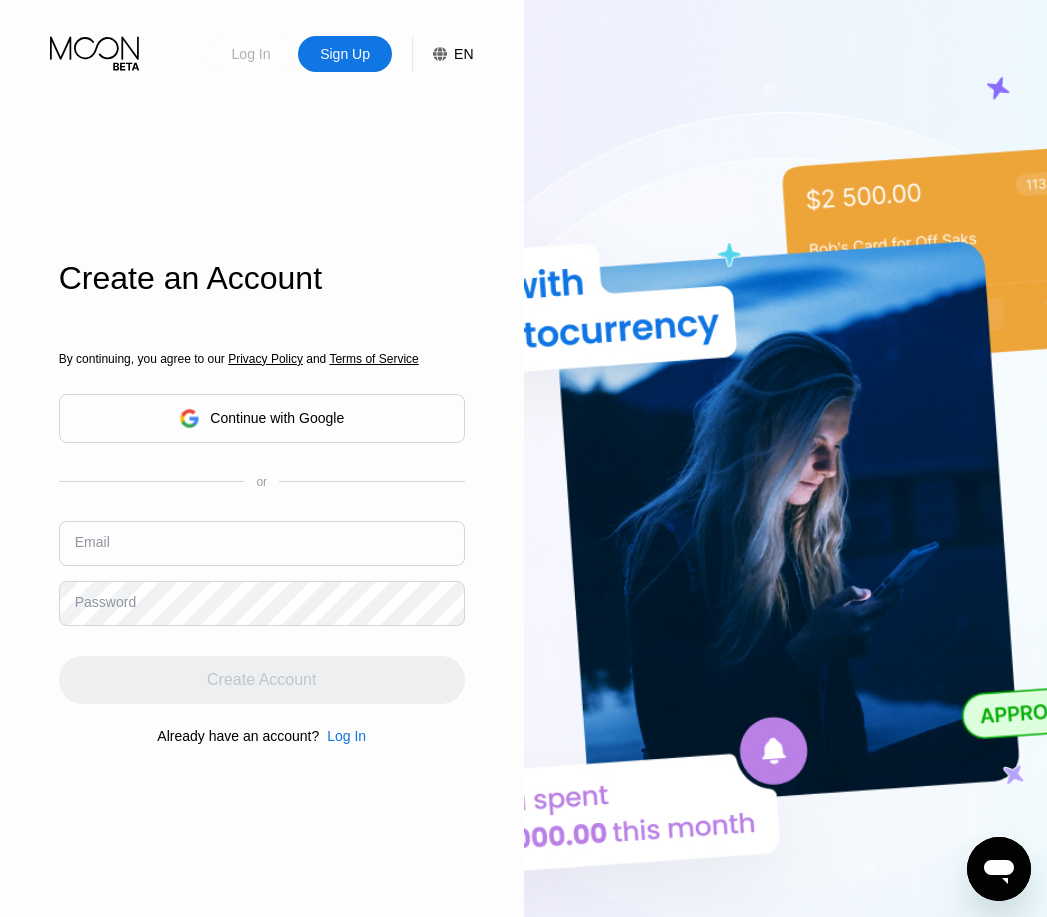 click on "Log In" at bounding box center [251, 54] 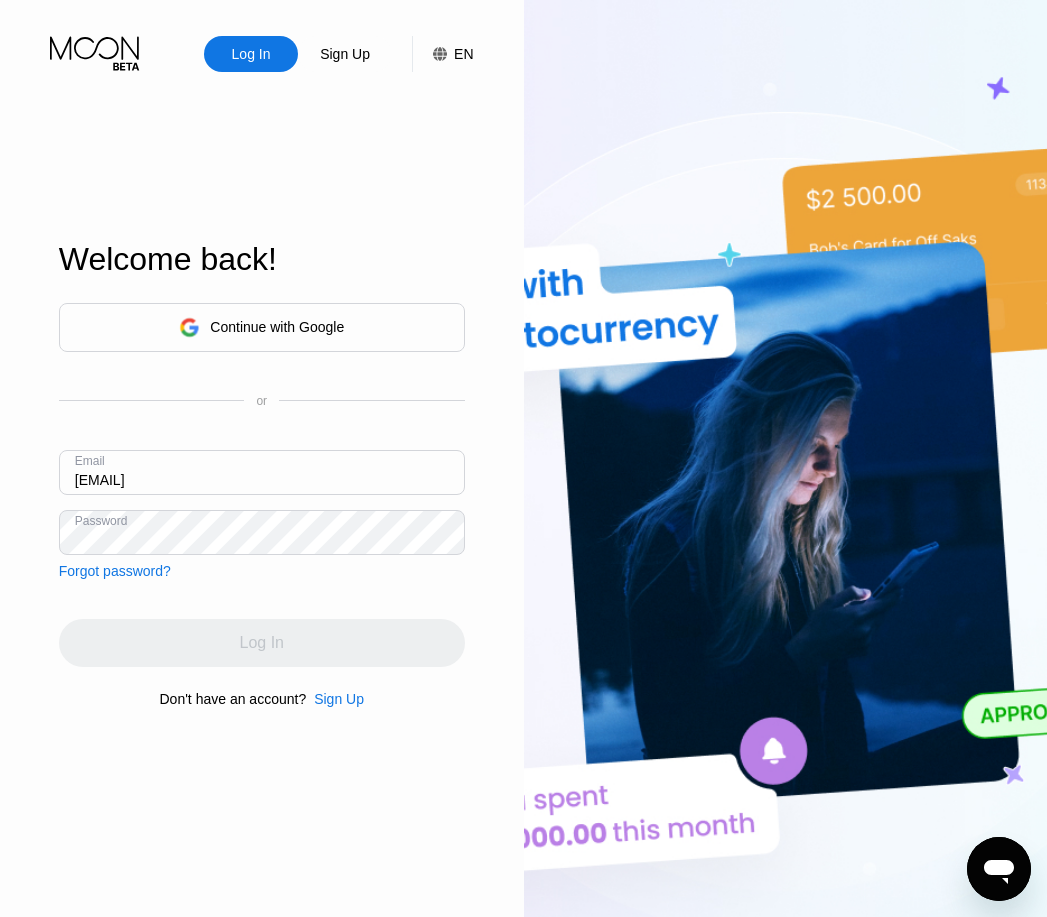 click on "[EMAIL]" at bounding box center (262, 472) 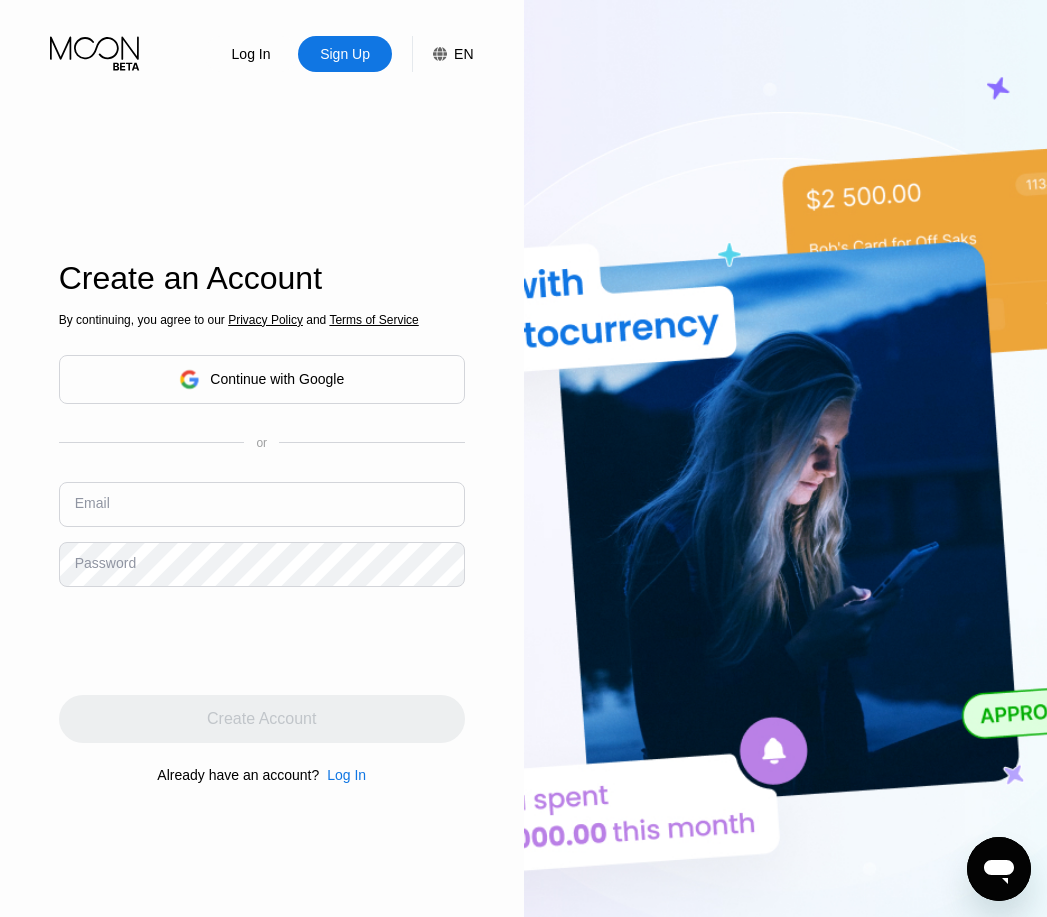 click at bounding box center [262, 504] 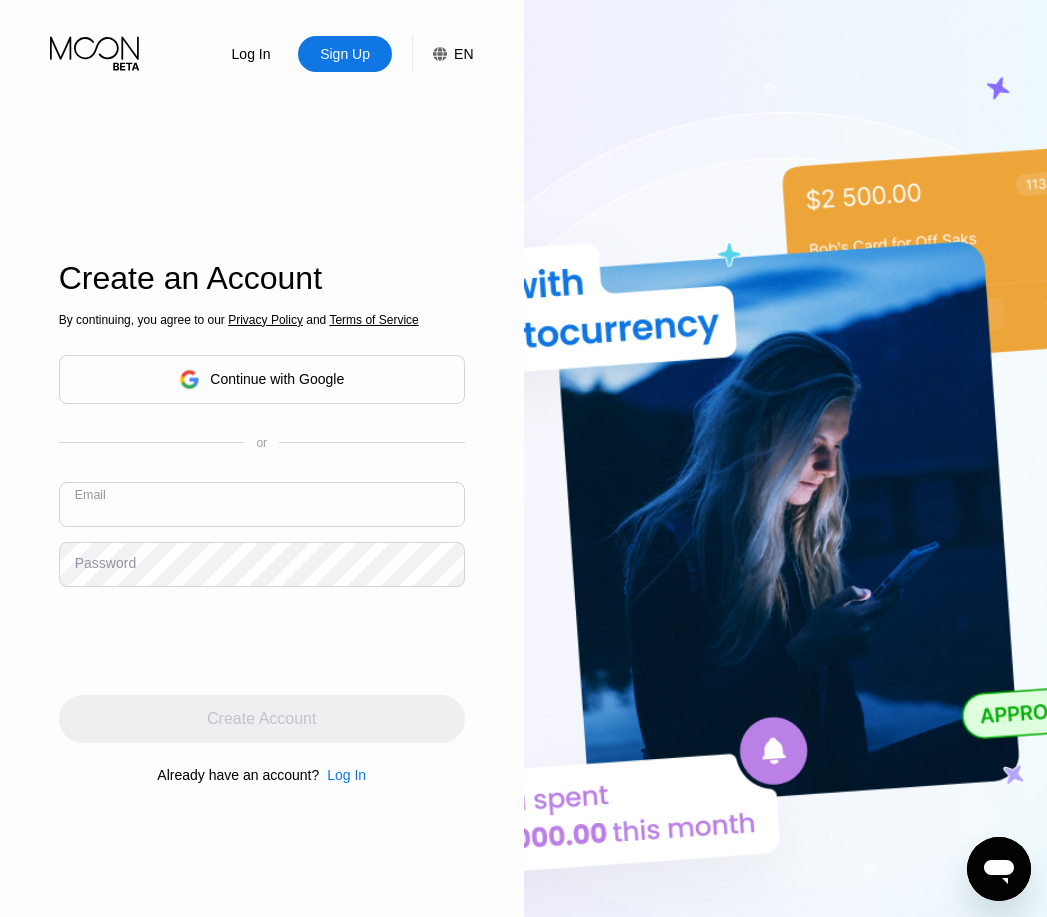 paste on "[EMAIL]" 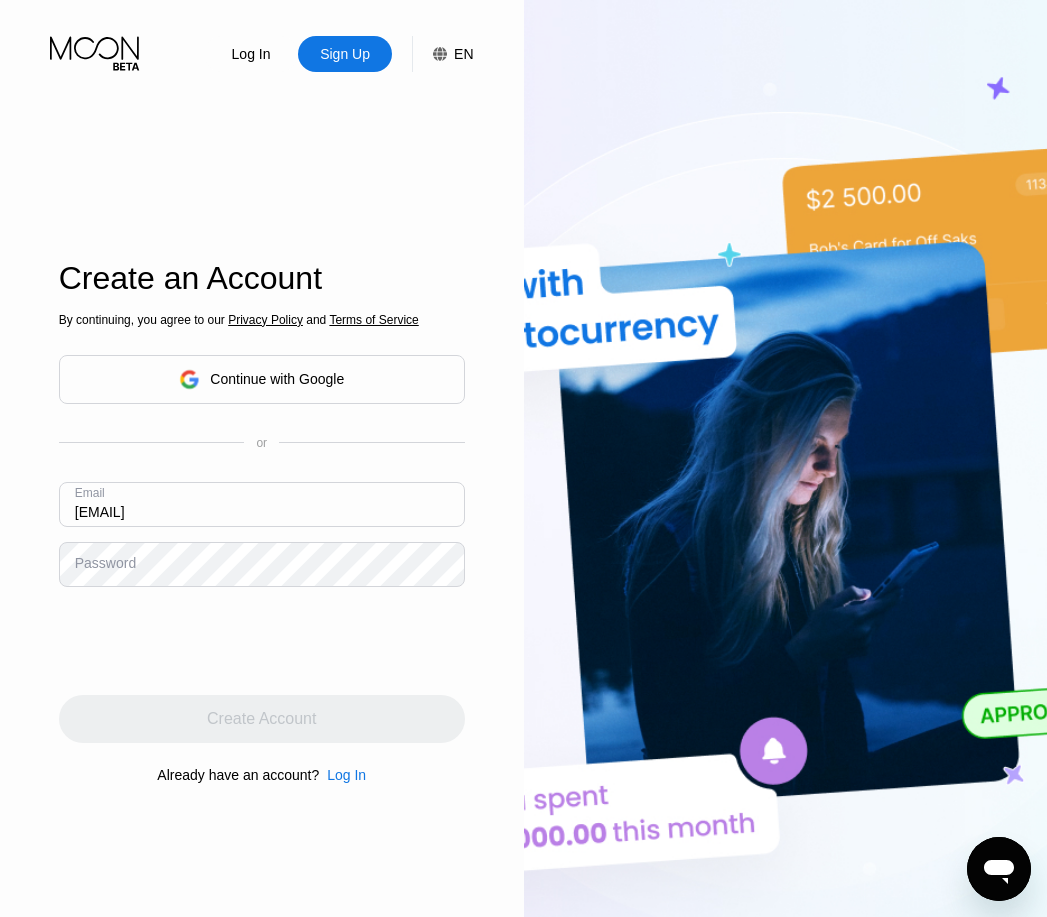 type on "[EMAIL]" 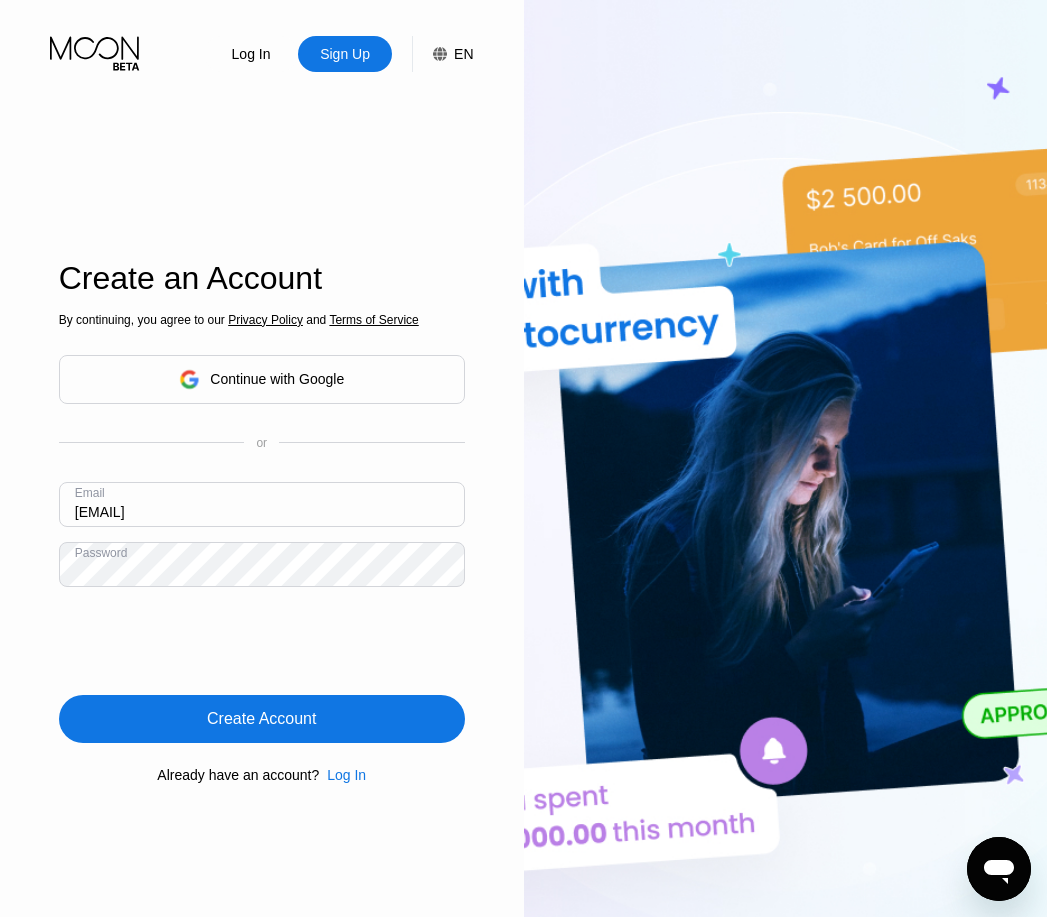 click on "Create Account" at bounding box center (262, 719) 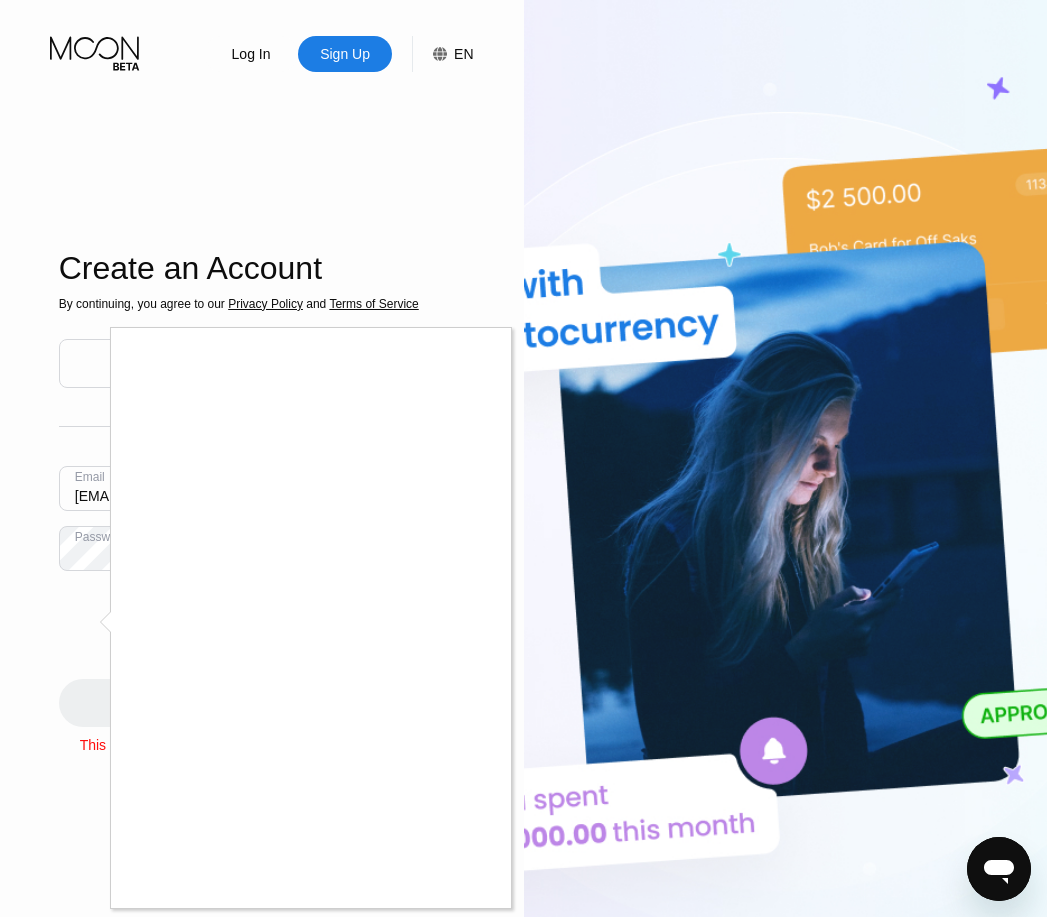 click at bounding box center (523, 458) 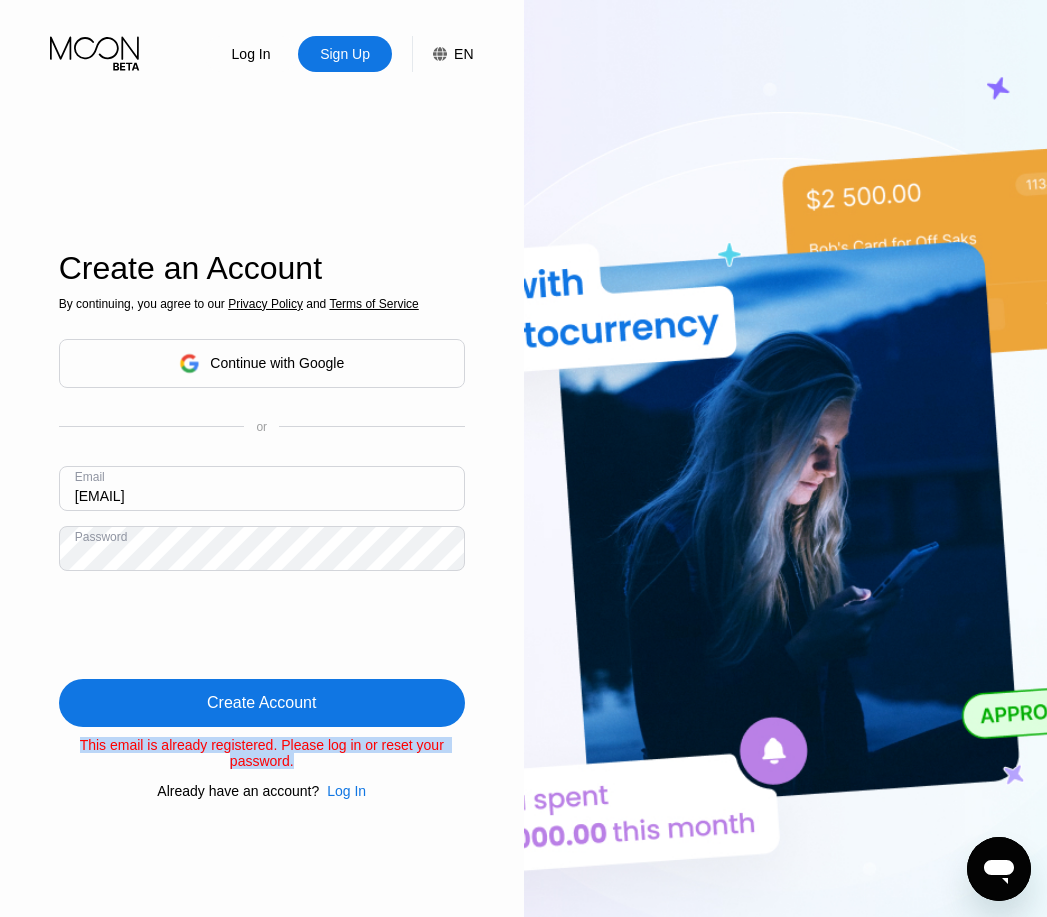 drag, startPoint x: 70, startPoint y: 746, endPoint x: 497, endPoint y: 769, distance: 427.619 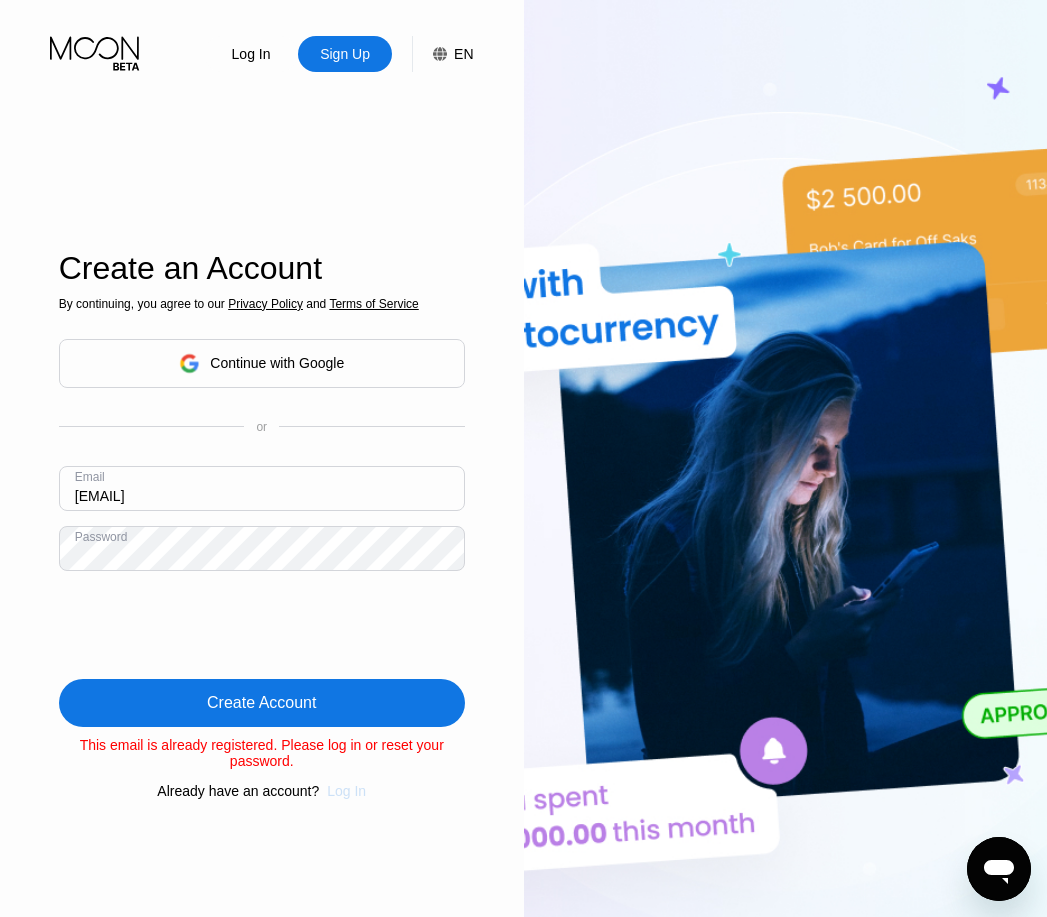 click on "Log In" at bounding box center [346, 791] 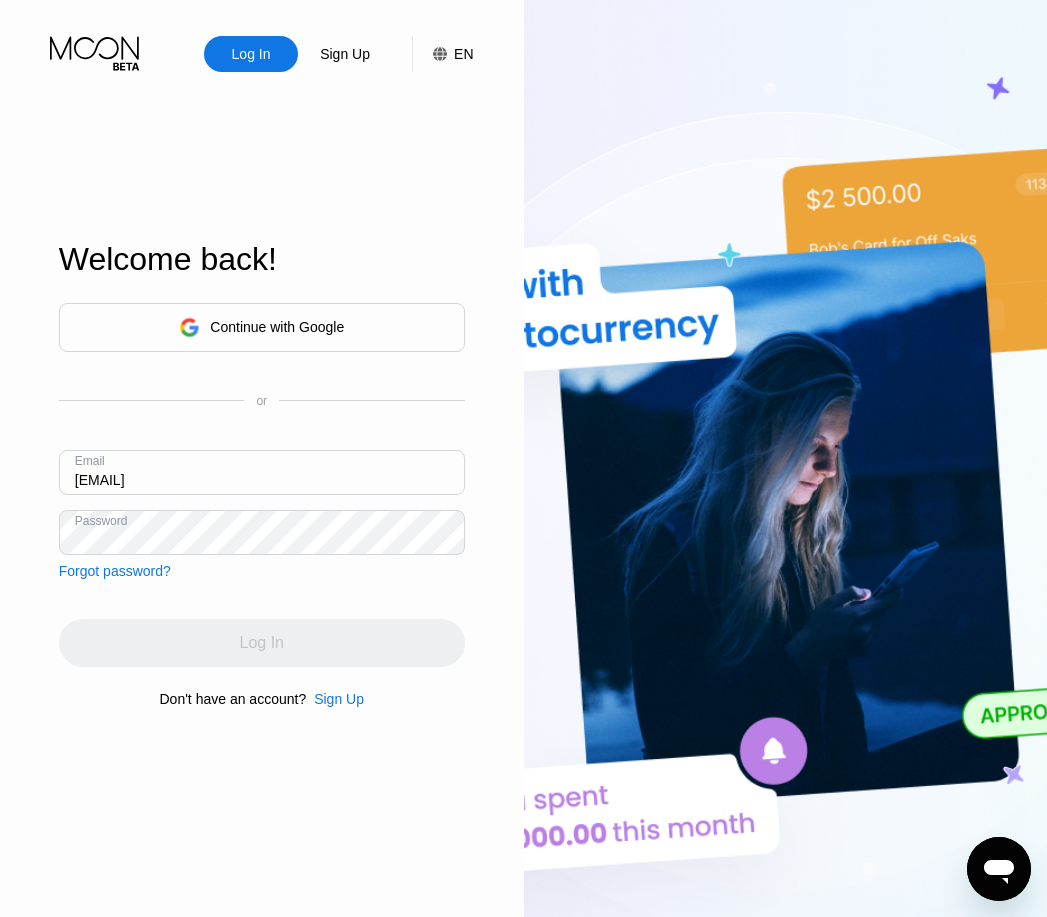 click on "Forgot password?" at bounding box center (115, 571) 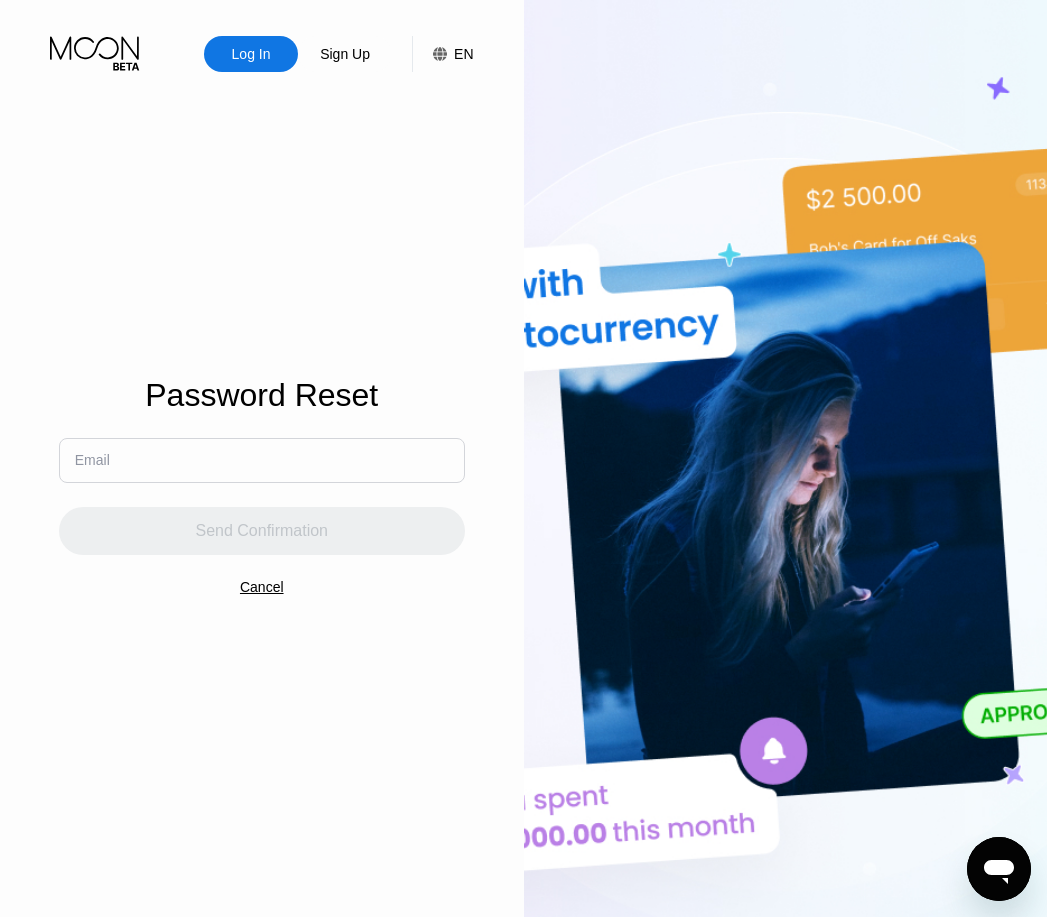 click at bounding box center [262, 460] 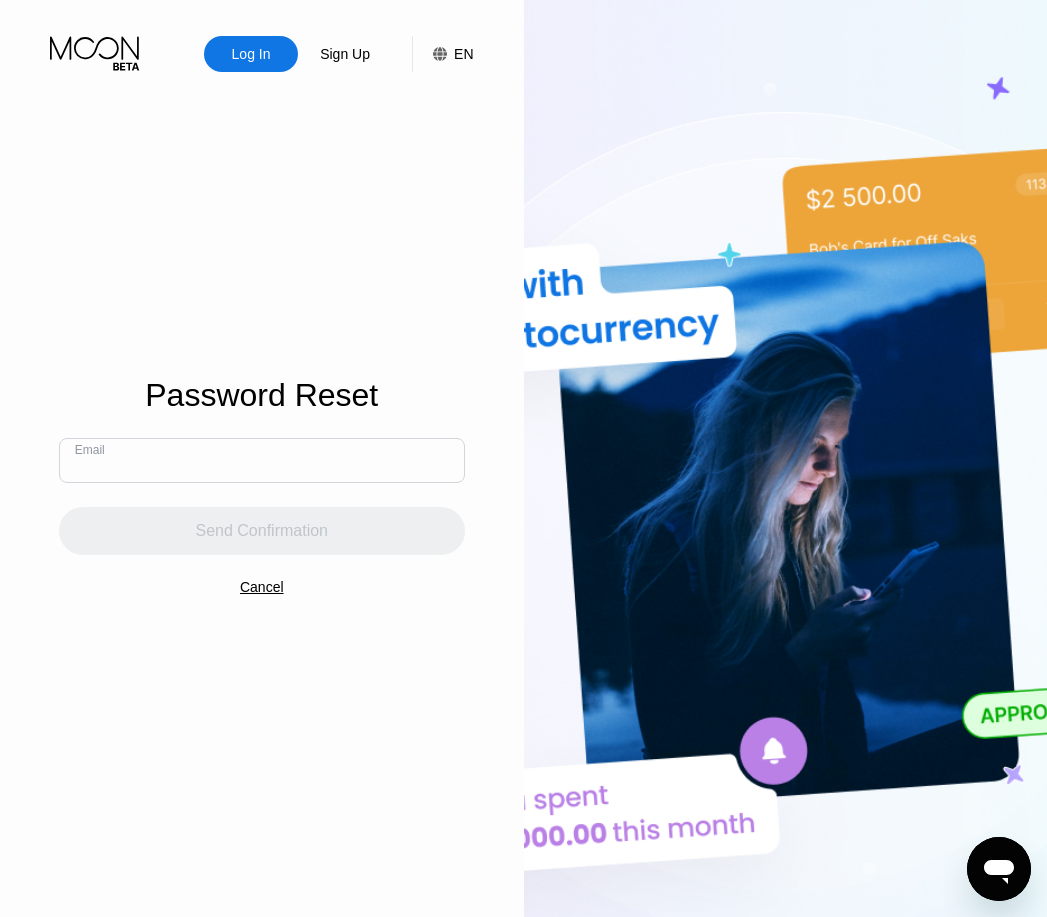 paste on "[EMAIL]" 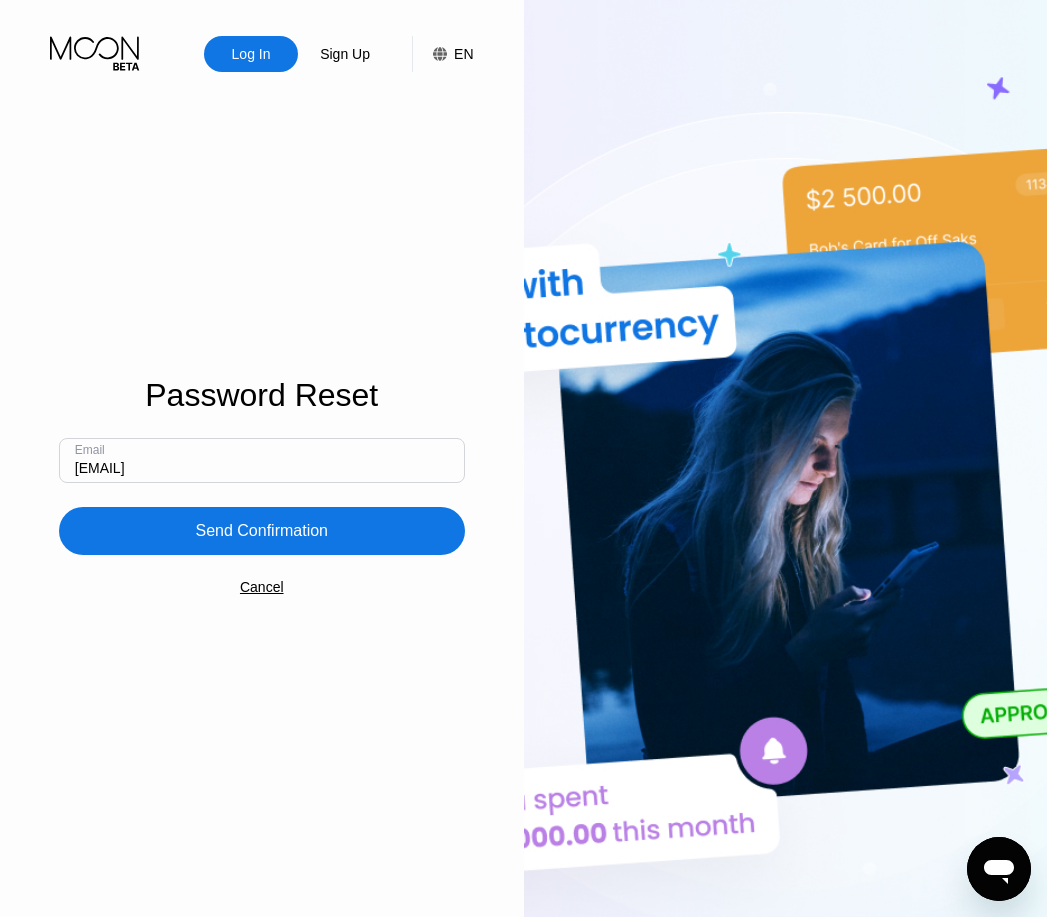 type on "[EMAIL]" 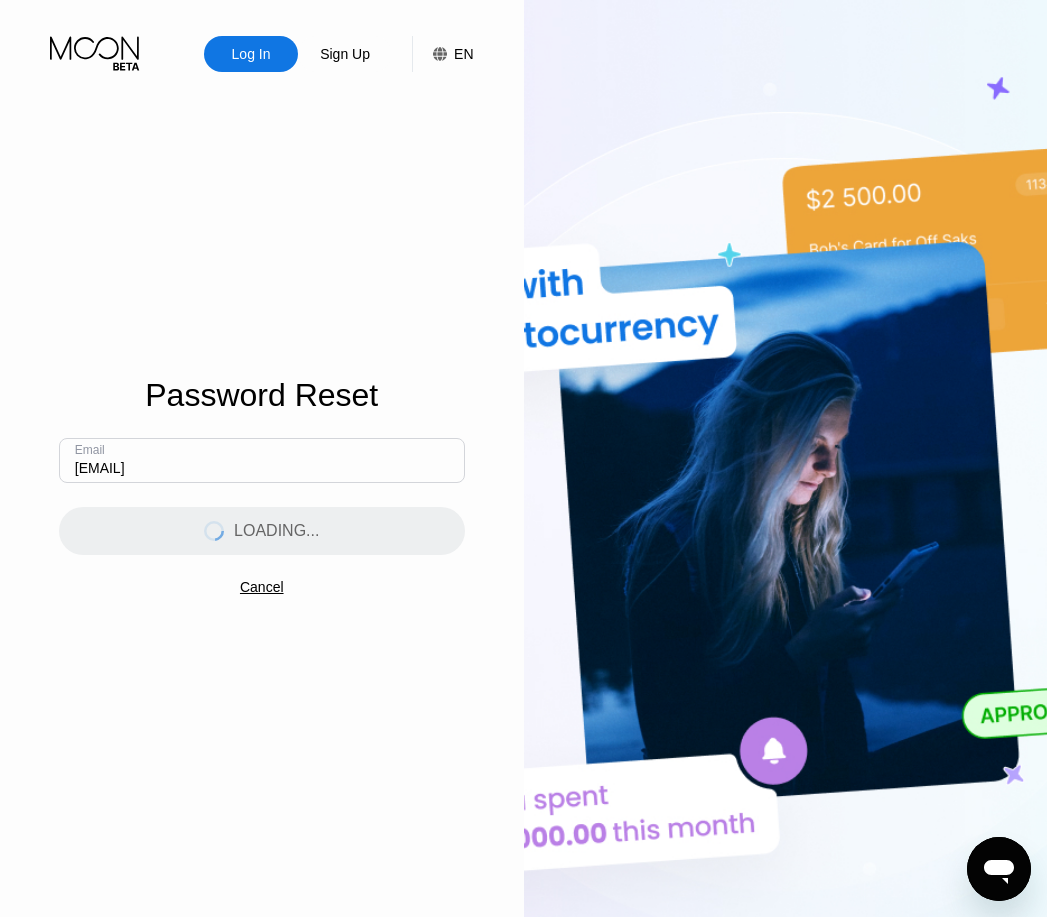 type 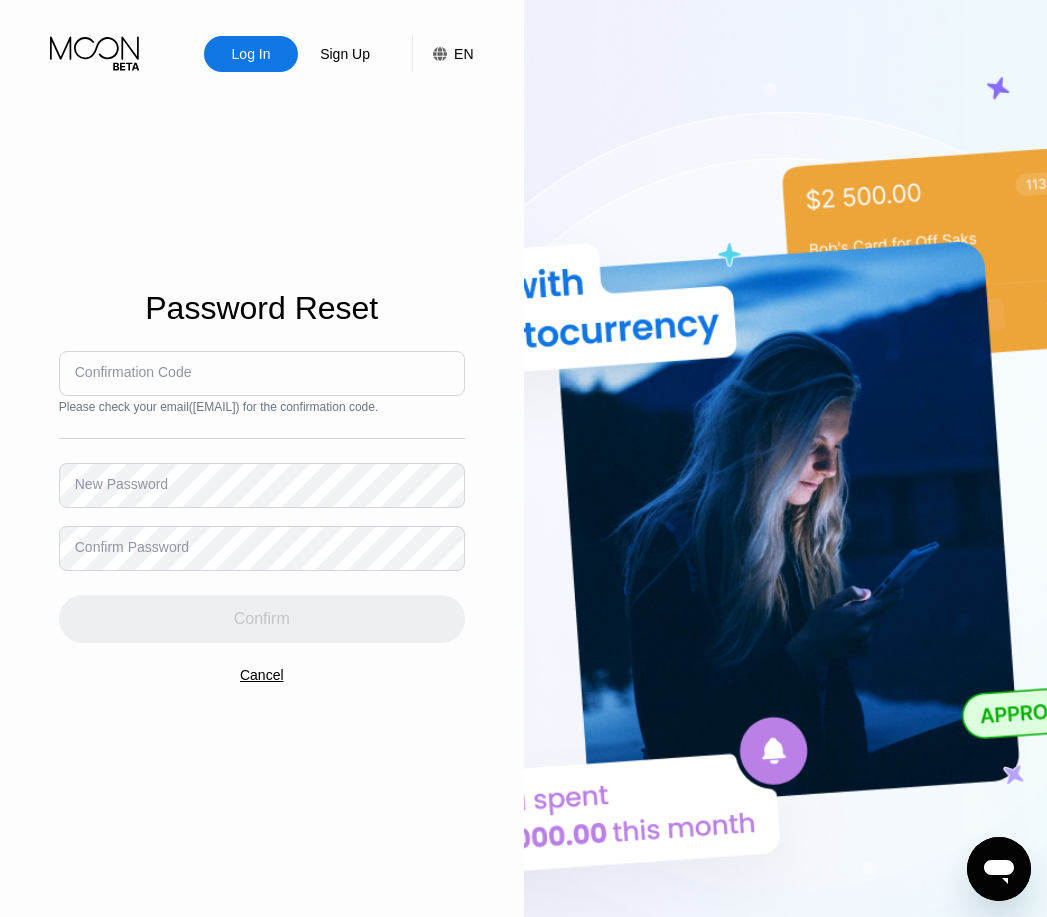 click at bounding box center (262, 373) 